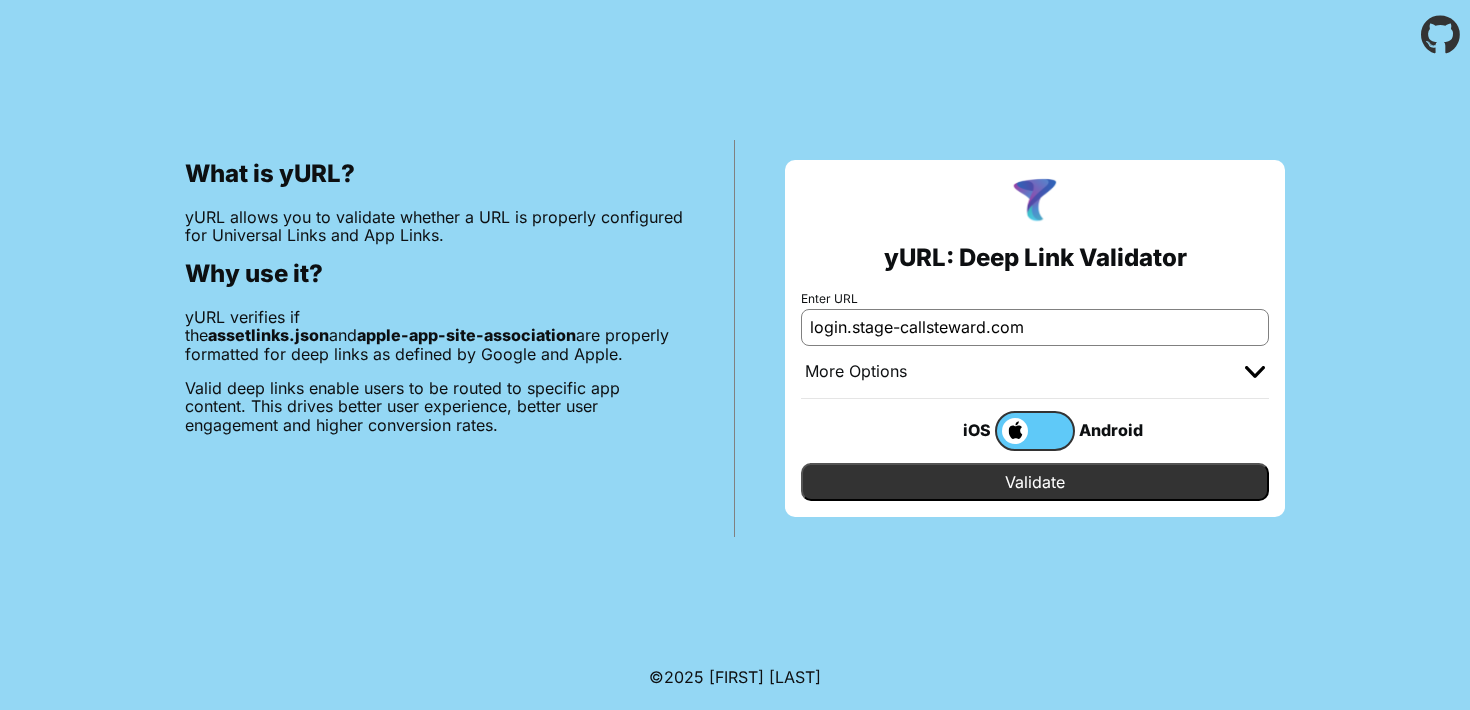 scroll, scrollTop: 0, scrollLeft: 0, axis: both 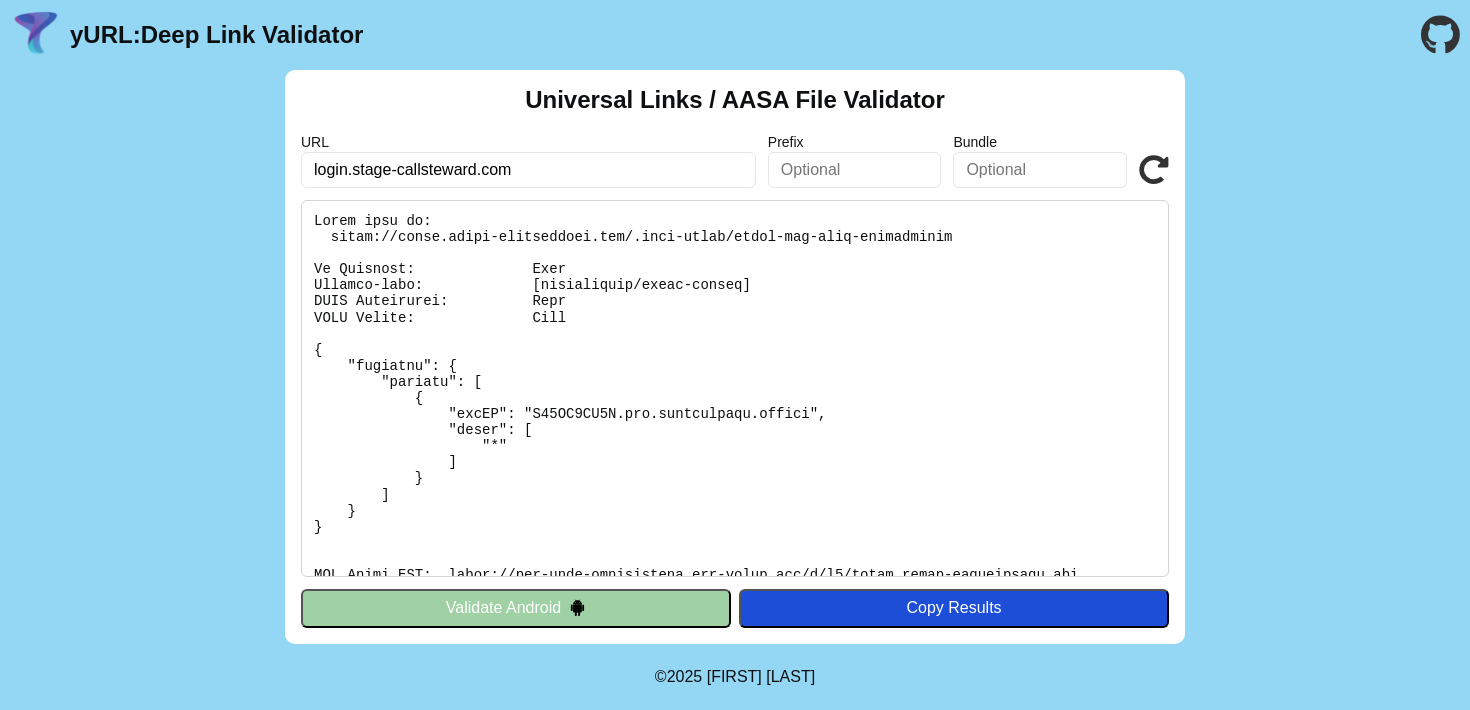 click on "Validate Android" at bounding box center [516, 608] 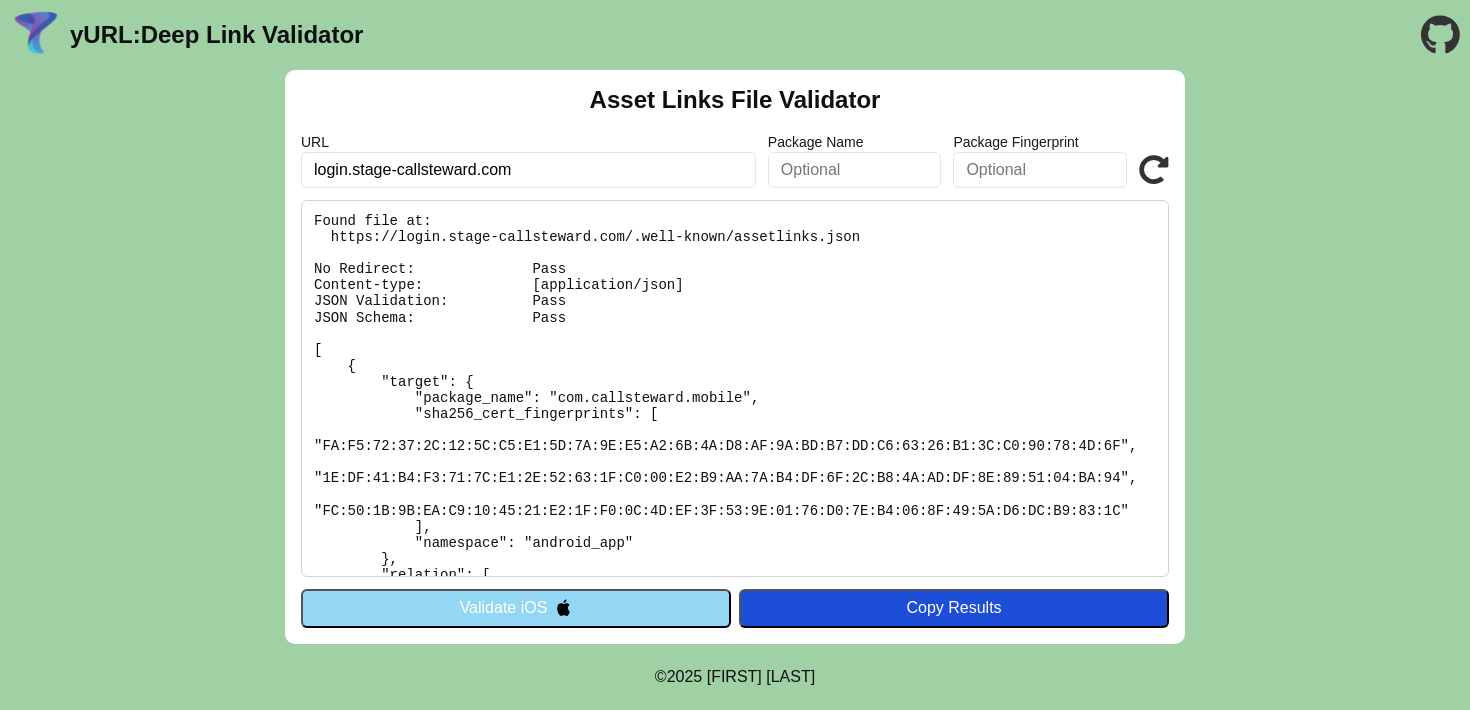 scroll, scrollTop: 0, scrollLeft: 0, axis: both 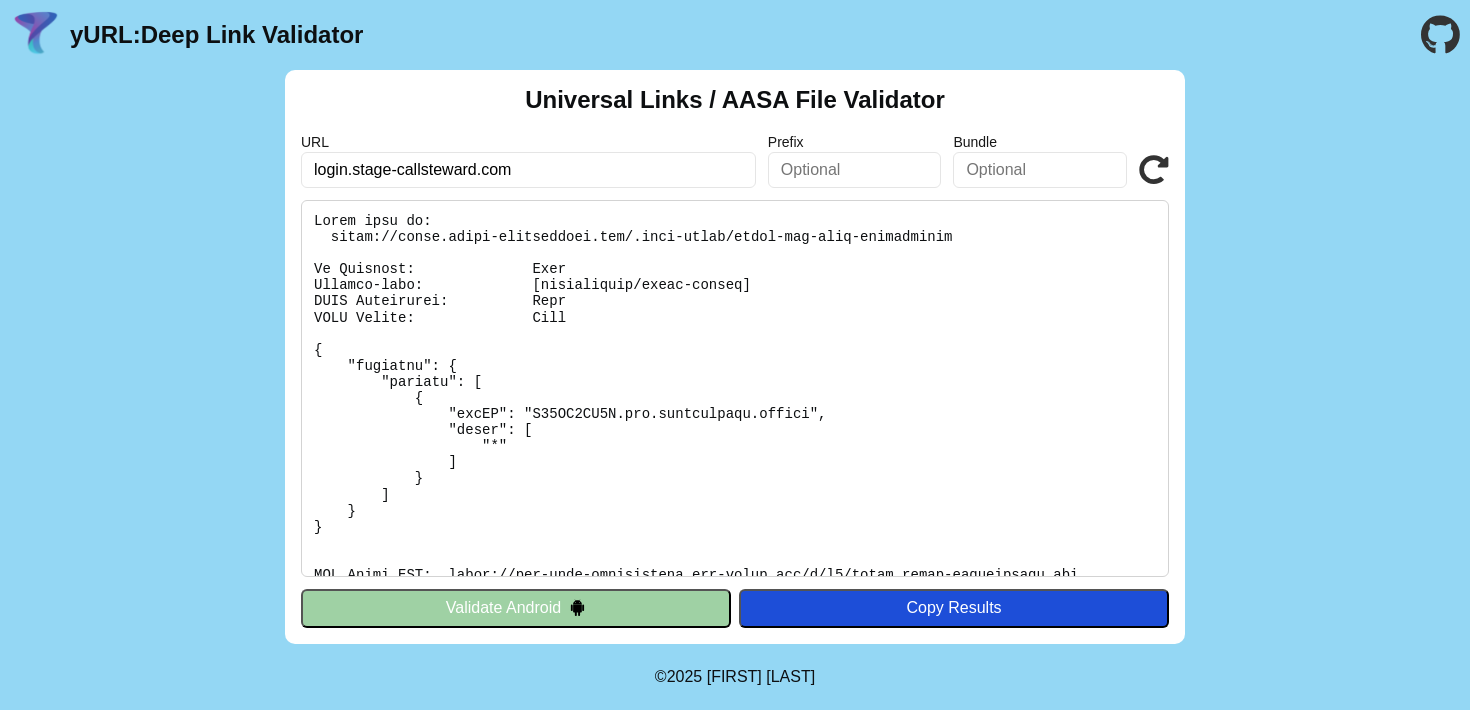 click on "Universal Links / AASA File Validator
URL
login.stage-callsteward.com
Prefix
Bundle
Validate
Validate Android
Copy Results" at bounding box center (735, 357) 